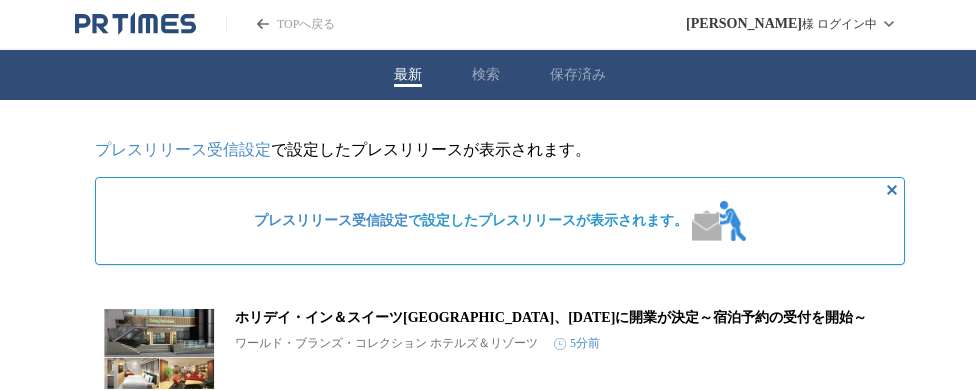 scroll, scrollTop: 0, scrollLeft: 0, axis: both 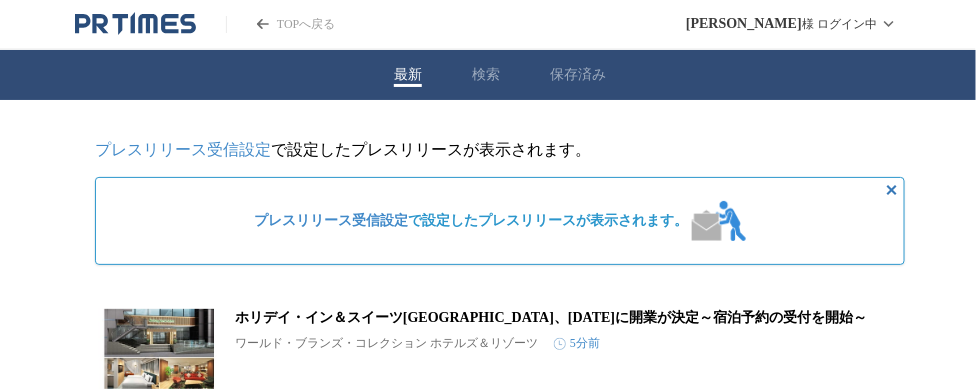 click on "プレスリリース受信設定" at bounding box center [183, 149] 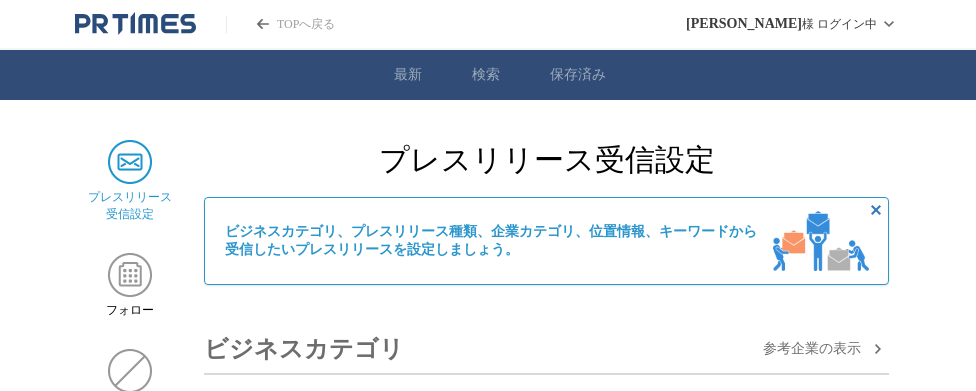 scroll, scrollTop: 0, scrollLeft: 0, axis: both 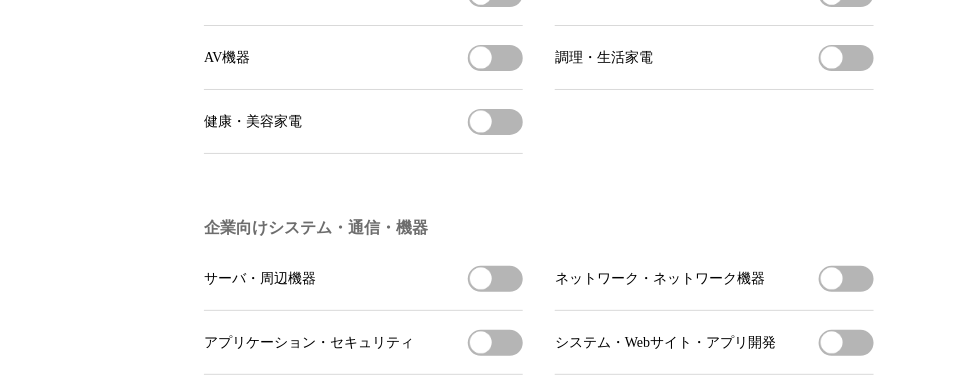 click on "健康・美容家電 健康・美容家電を受信する" at bounding box center [363, 122] 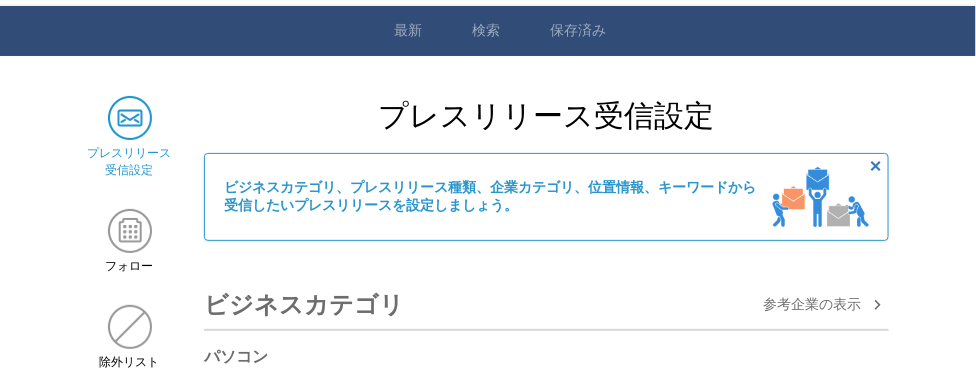 scroll, scrollTop: 0, scrollLeft: 0, axis: both 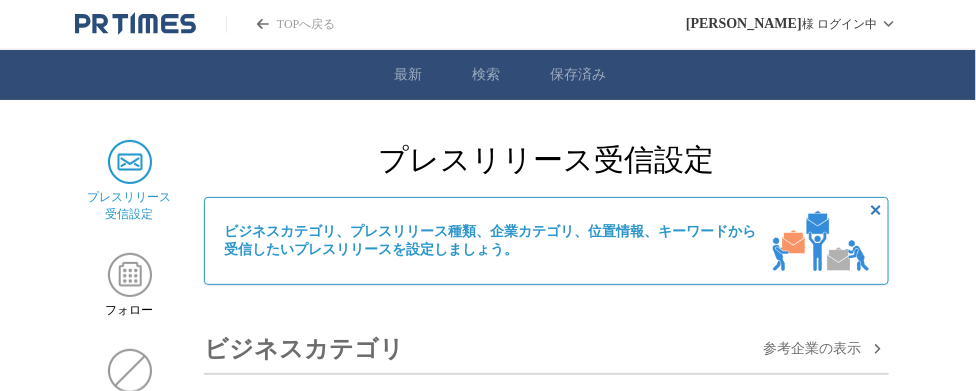 click at bounding box center [130, 162] 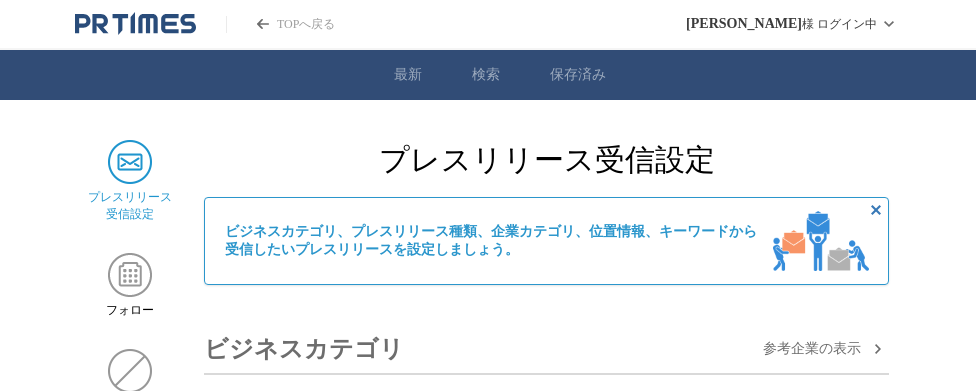 scroll, scrollTop: 0, scrollLeft: 0, axis: both 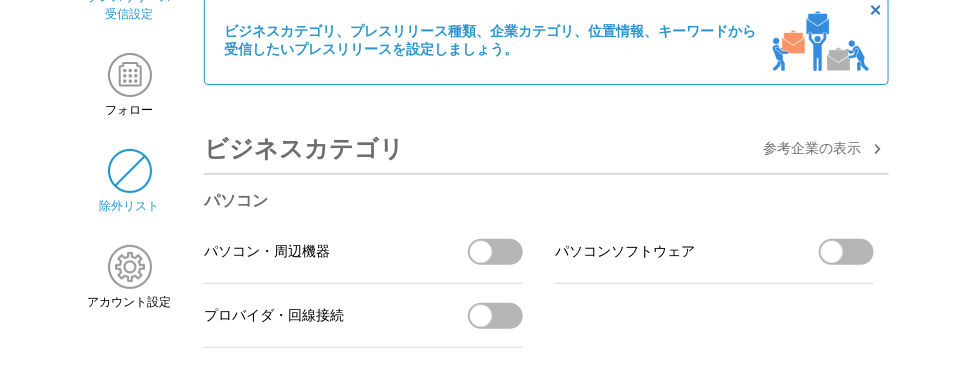 click at bounding box center (130, 171) 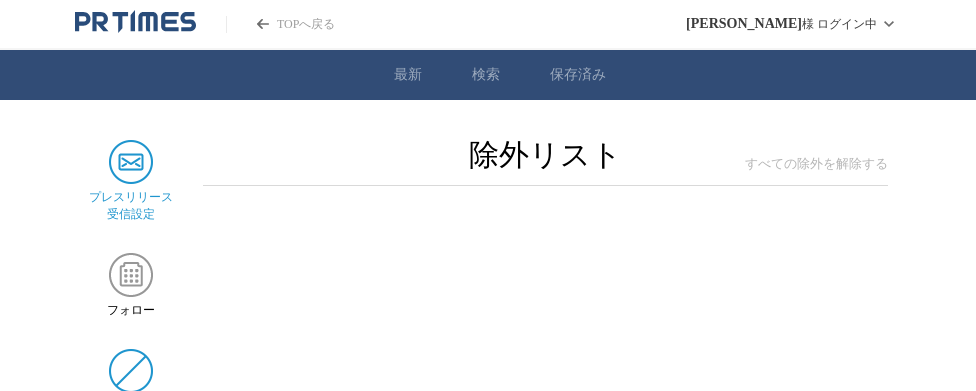 scroll, scrollTop: 0, scrollLeft: 0, axis: both 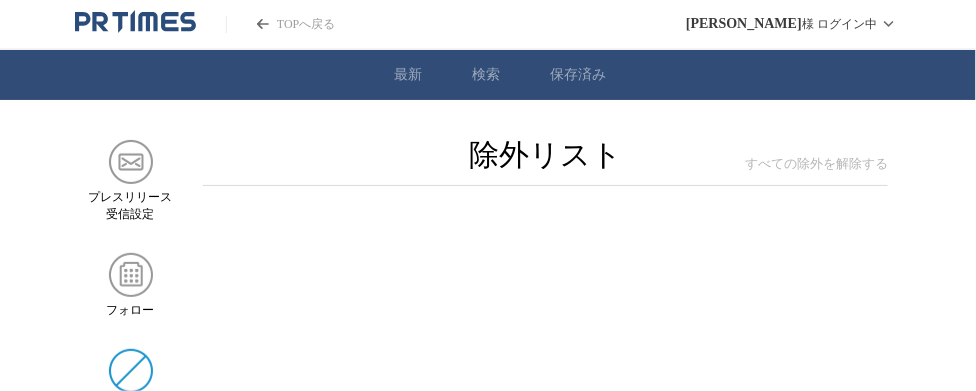 click on "プレスリリース
受信設定 フォロー 除外リスト アカウント設定 除外リスト すべての除外を解除する" at bounding box center [488, 325] 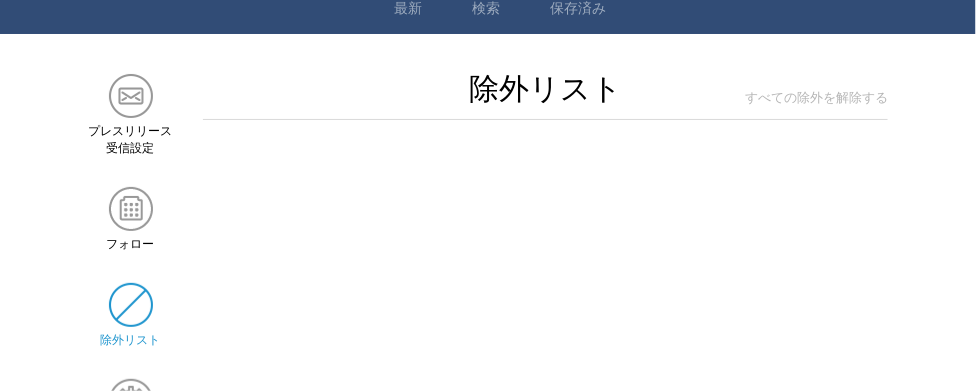 scroll, scrollTop: 0, scrollLeft: 0, axis: both 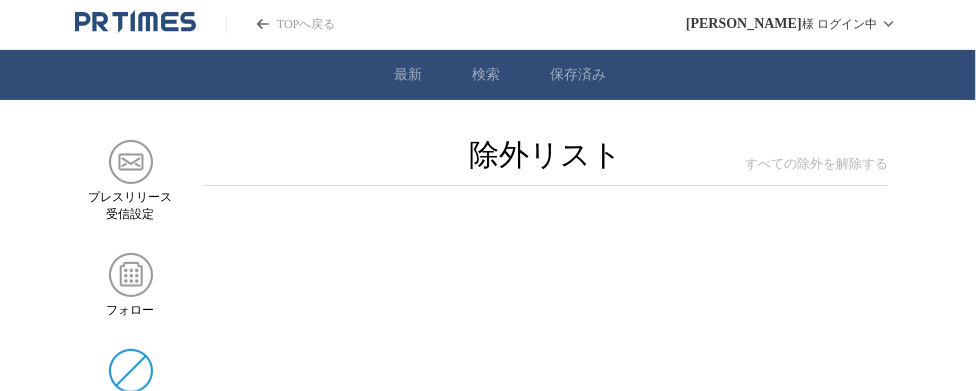 click on "プレスリリース
受信設定 フォロー 除外リスト アカウント設定 除外リスト すべての除外を解除する" at bounding box center [488, 325] 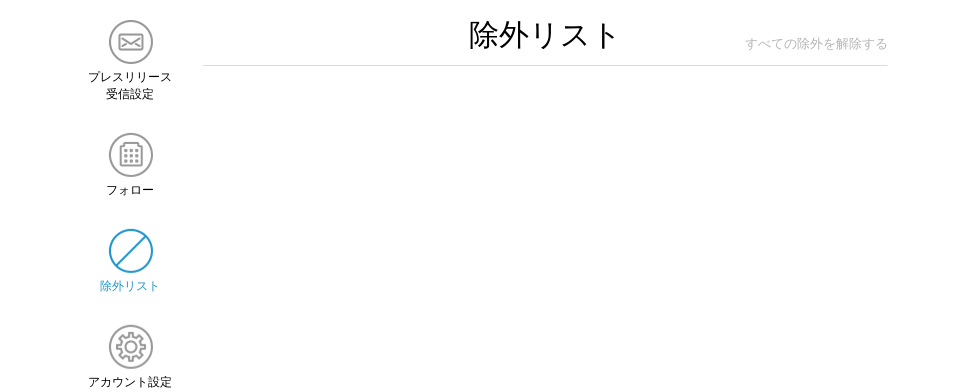 scroll, scrollTop: 124, scrollLeft: 0, axis: vertical 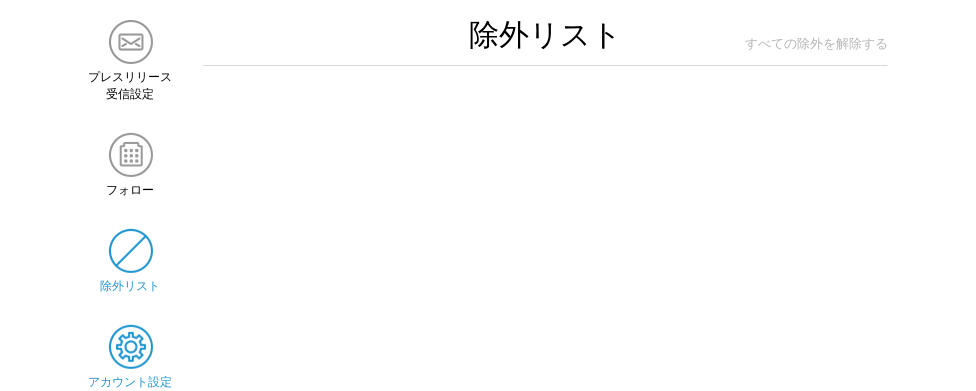 click at bounding box center [131, 347] 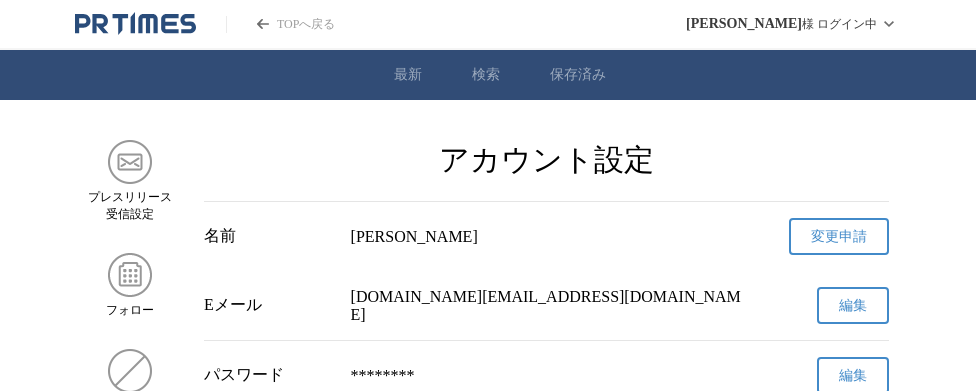 scroll, scrollTop: 0, scrollLeft: 0, axis: both 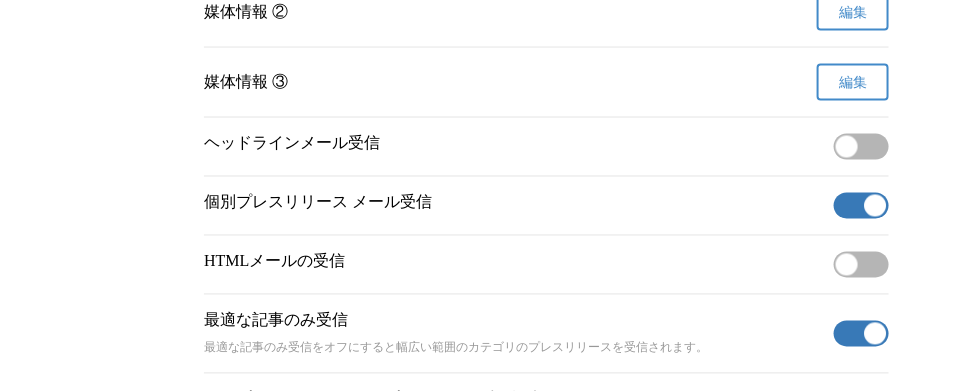 click at bounding box center [847, 147] 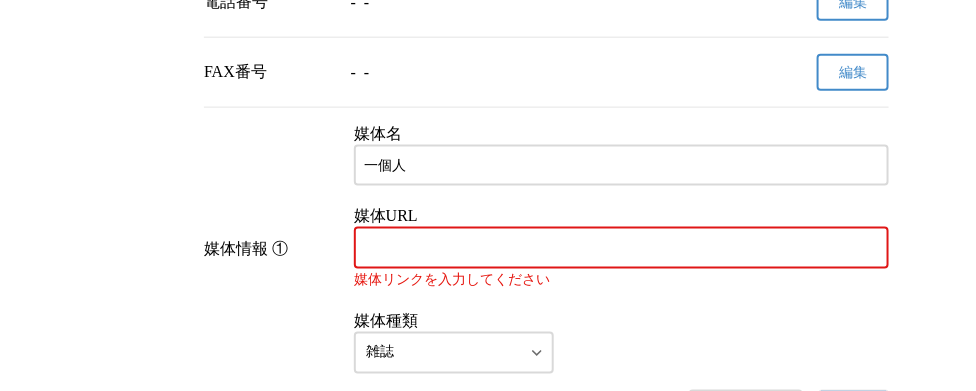 scroll, scrollTop: 500, scrollLeft: 0, axis: vertical 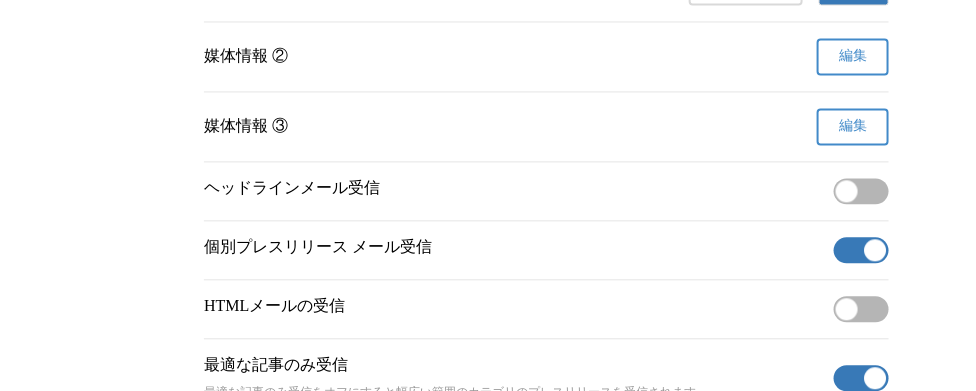 type on "[URL][DOMAIN_NAME]" 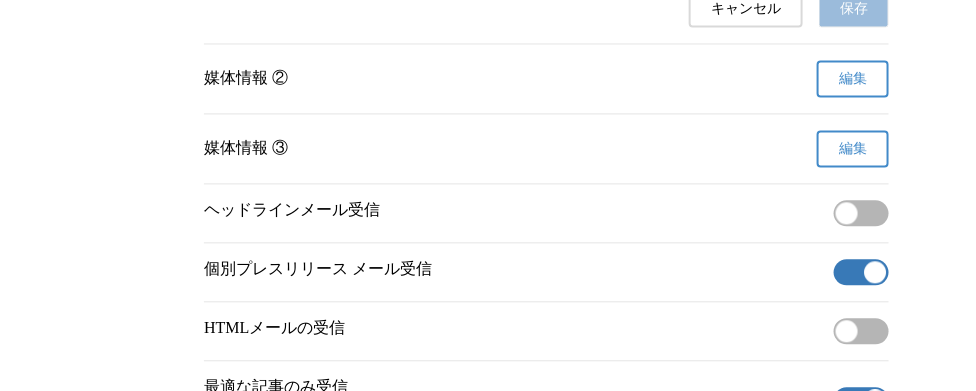 click at bounding box center [847, 213] 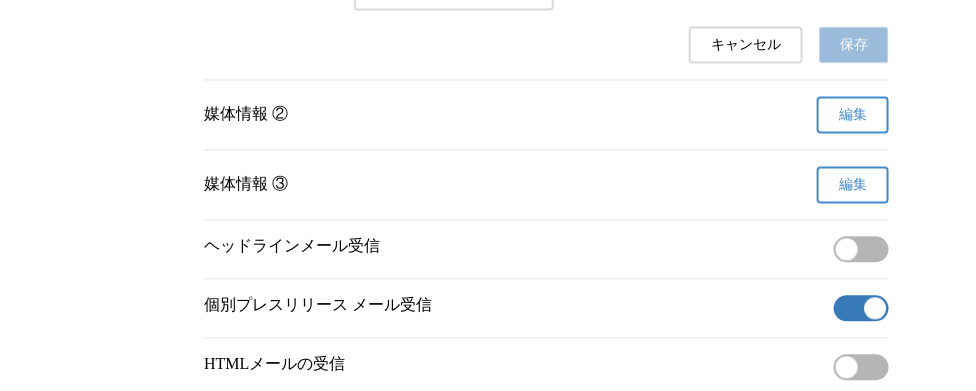 scroll, scrollTop: 810, scrollLeft: 0, axis: vertical 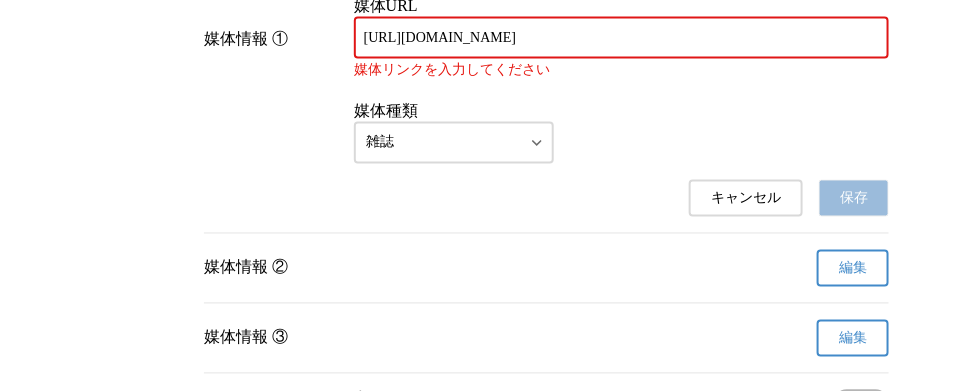 click on "雑誌" at bounding box center [621, 143] 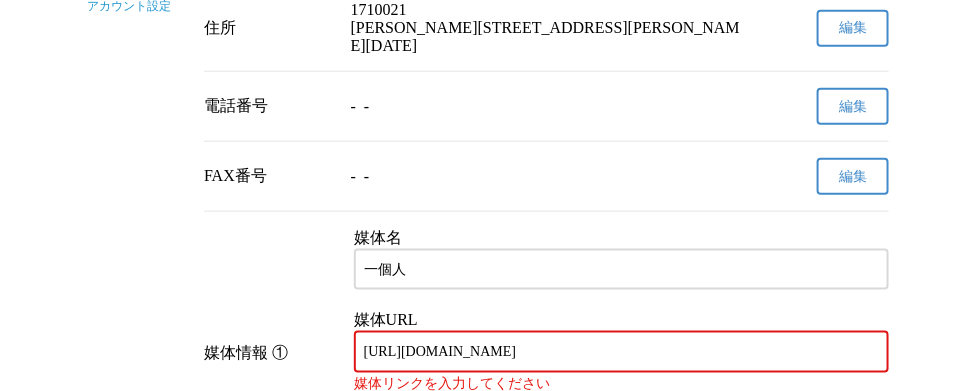 scroll, scrollTop: 110, scrollLeft: 0, axis: vertical 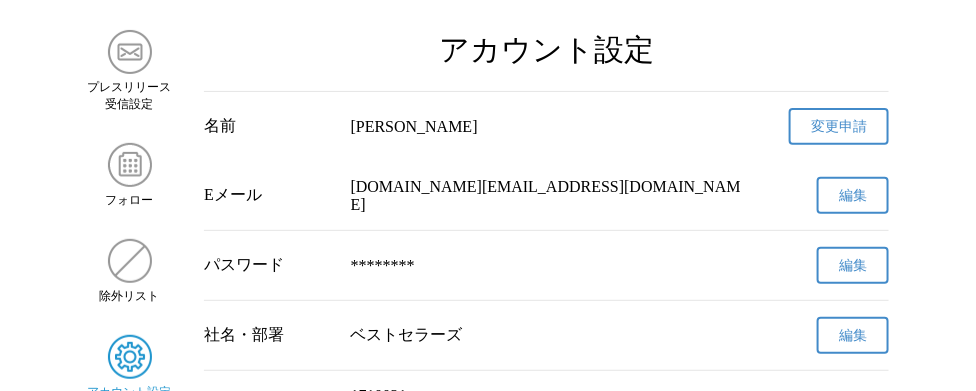 click on "TOPへ戻る [PERSON_NAME] ログイン中 最新 検索 保存済み プレスリリース
受信設定 フォロー 除外リスト アカウント設定 アカウント設定 名前 [PERSON_NAME] 変更申請 確認メールを送信しました メールの受信トレイをご確認ください はい Eメール [DOMAIN_NAME][EMAIL_ADDRESS][DOMAIN_NAME] 編集 パスワード ******** 編集 社名・部署 ベストセラーズ 編集 住所 1710021
[PERSON_NAME][STREET_ADDRESS][PERSON_NAME][DATE] 編集 電話番号  -  -  編集 FAX番号  -  -  編集 媒体情報 ① 媒体名 一個人 媒体URL [URL][DOMAIN_NAME] 媒体リンクを入力してください 媒体種類 雑誌 キャンセル 保存 媒体情報 ②
編集 媒体情報 ③
編集 ヘッドラインメール受信 無効 個別プレスリリース メール受信 有効 HTMLメールの受信 無効 最適な記事のみ受信 有効 エイプリルドリーム/エイプリルフール受信設定 有効" at bounding box center (488, 649) 